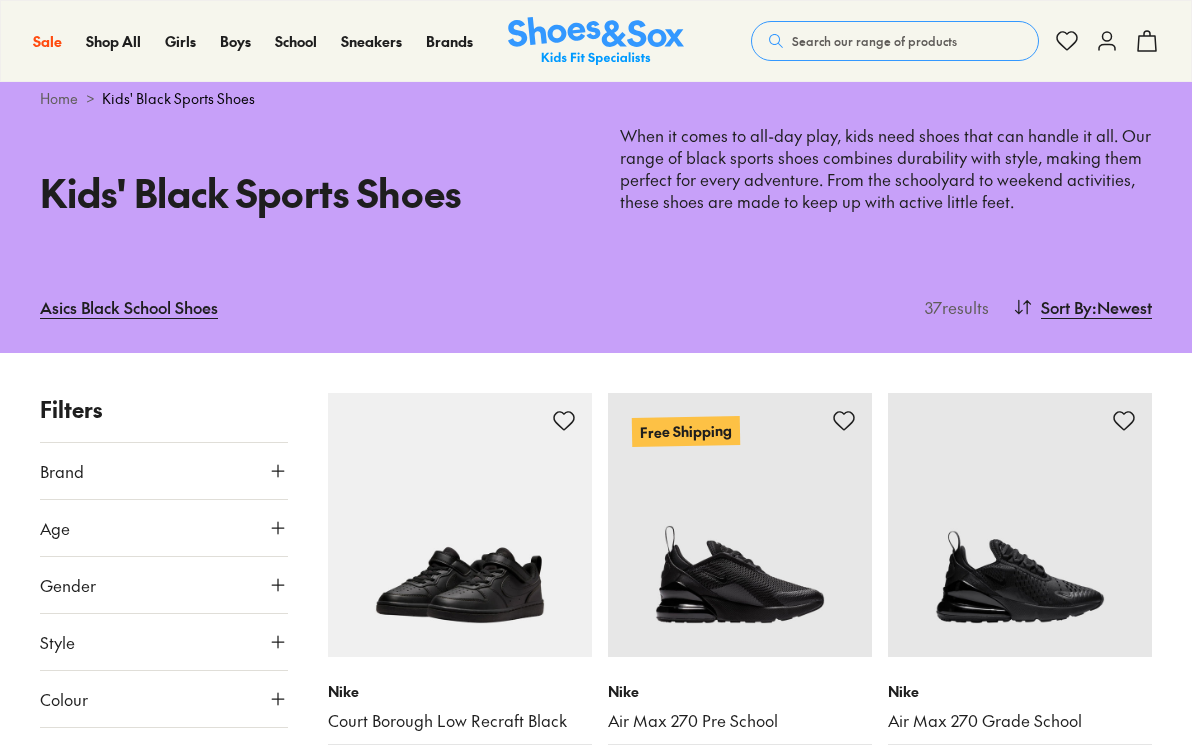 scroll, scrollTop: 190, scrollLeft: 0, axis: vertical 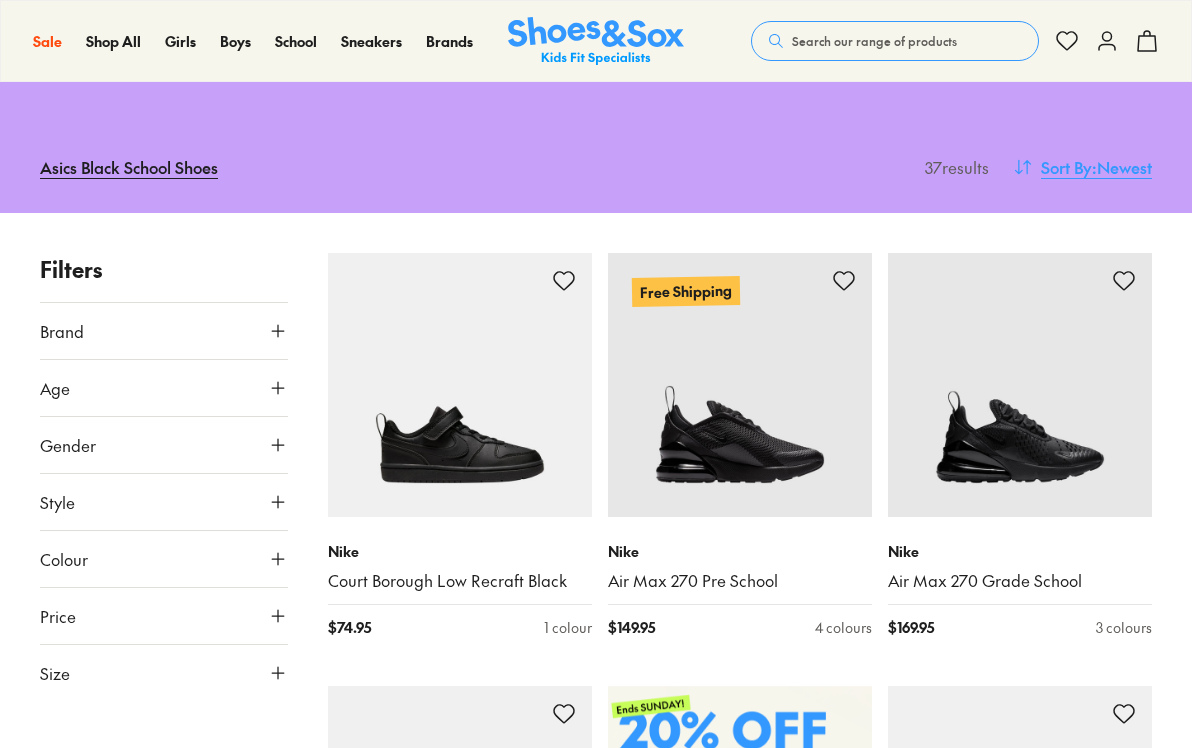 click on "Sort By" at bounding box center (1066, 167) 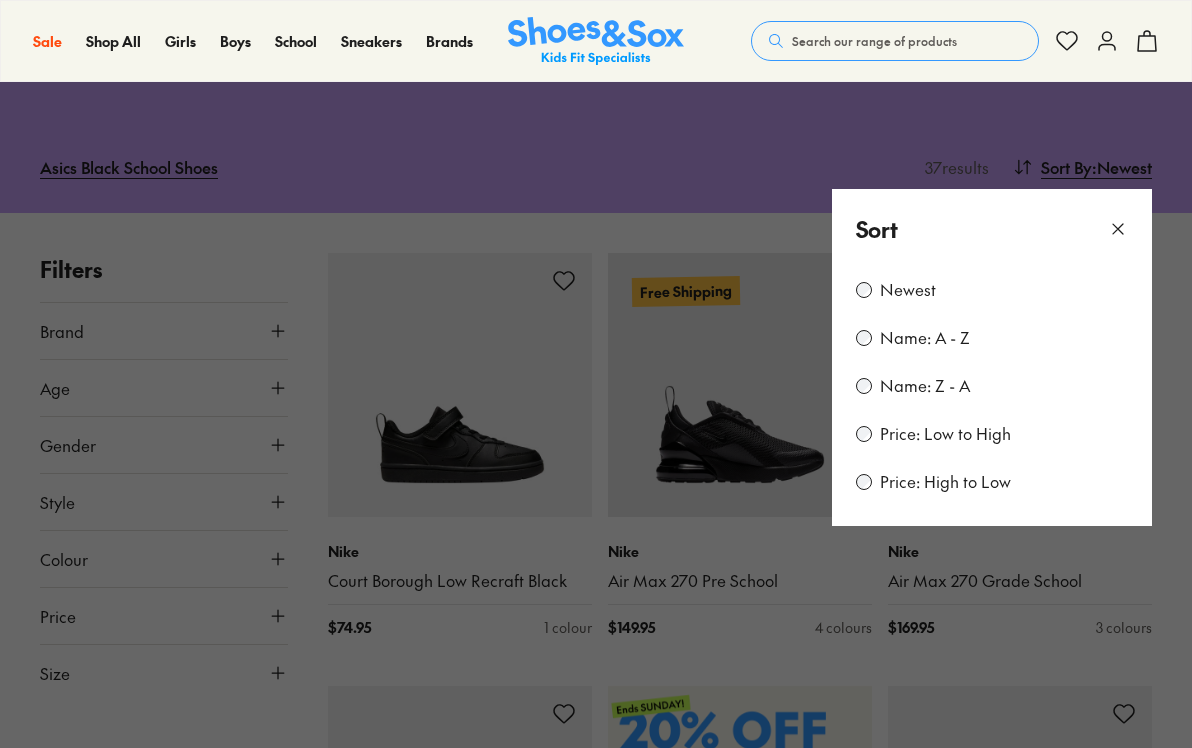 click at bounding box center [596, 374] 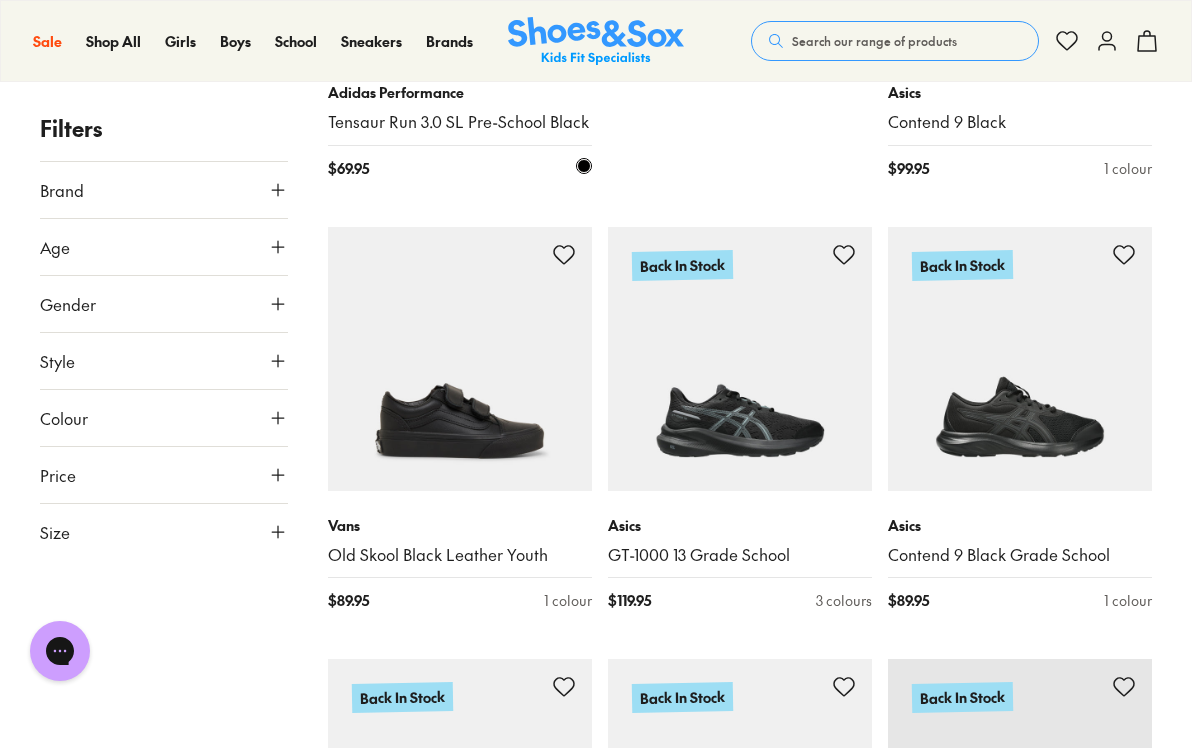 scroll, scrollTop: 777, scrollLeft: 0, axis: vertical 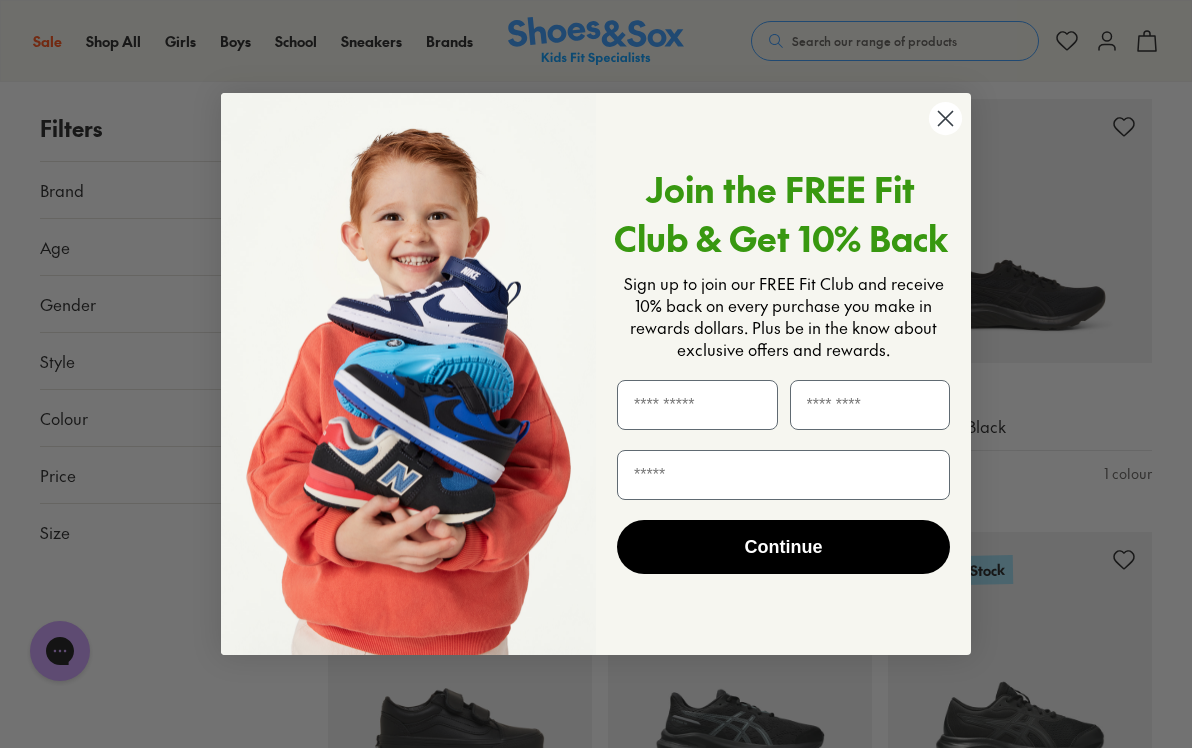 click on "Close dialog Join the FREE Fit Club & Get 10% Back Sign up to join our FREE Fit Club and receive 10% back on every purchase you make in rewards dollars. Plus be in the know about exclusive offers and rewards. Continue ******" at bounding box center (596, 374) 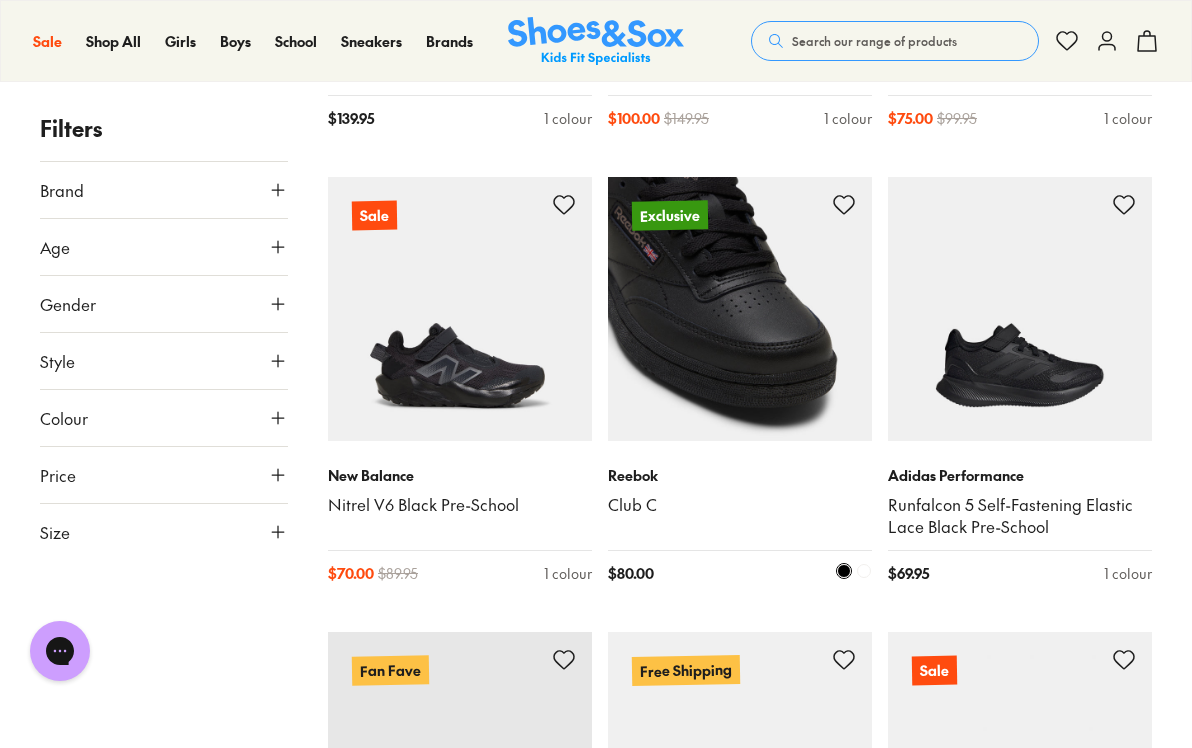 scroll, scrollTop: 3873, scrollLeft: 0, axis: vertical 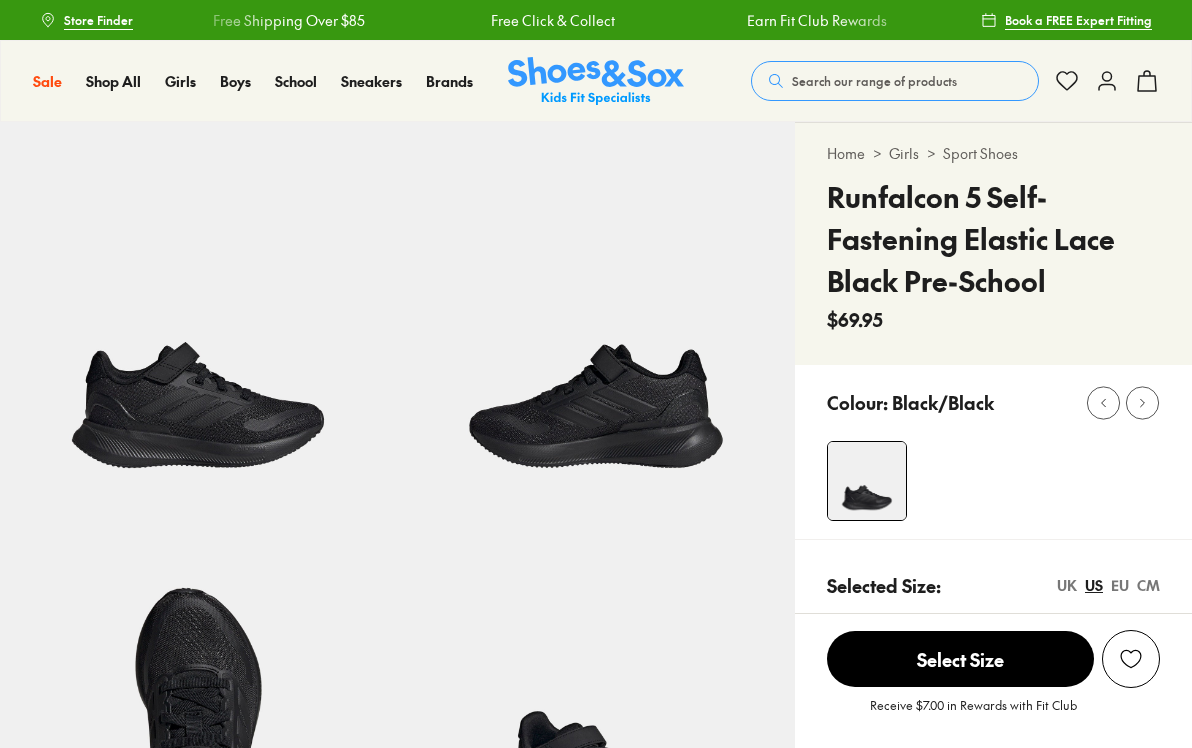 select on "*" 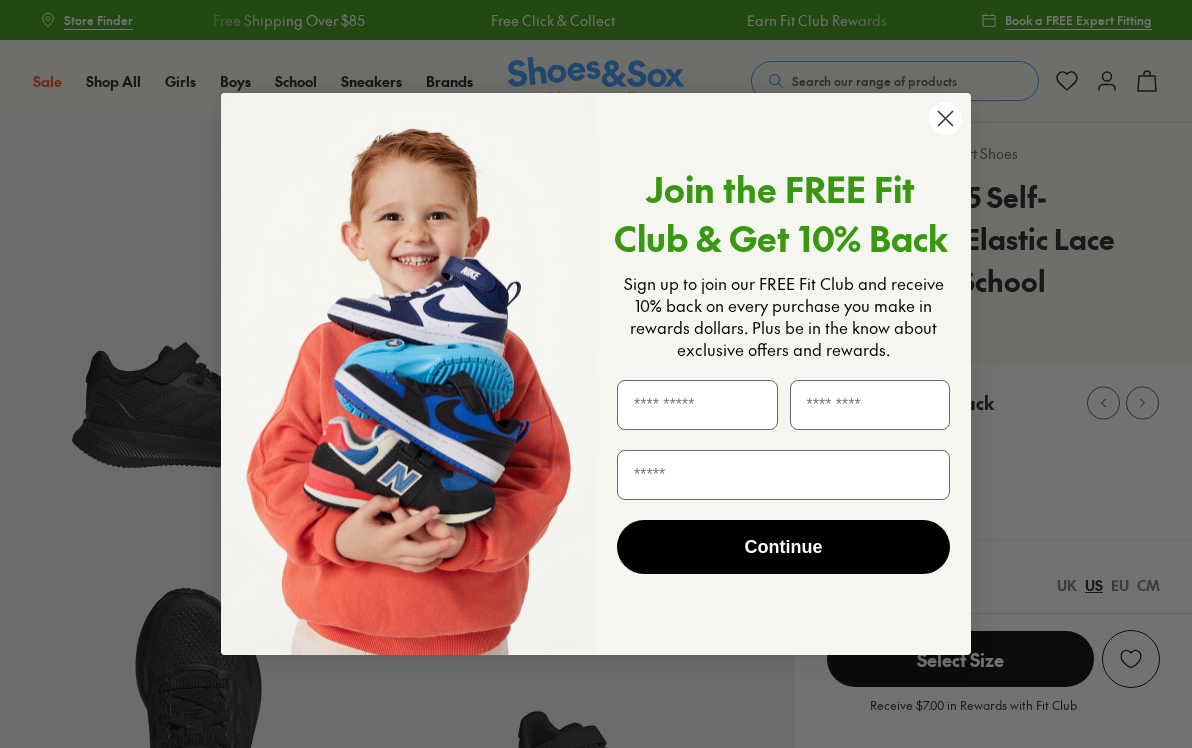 click 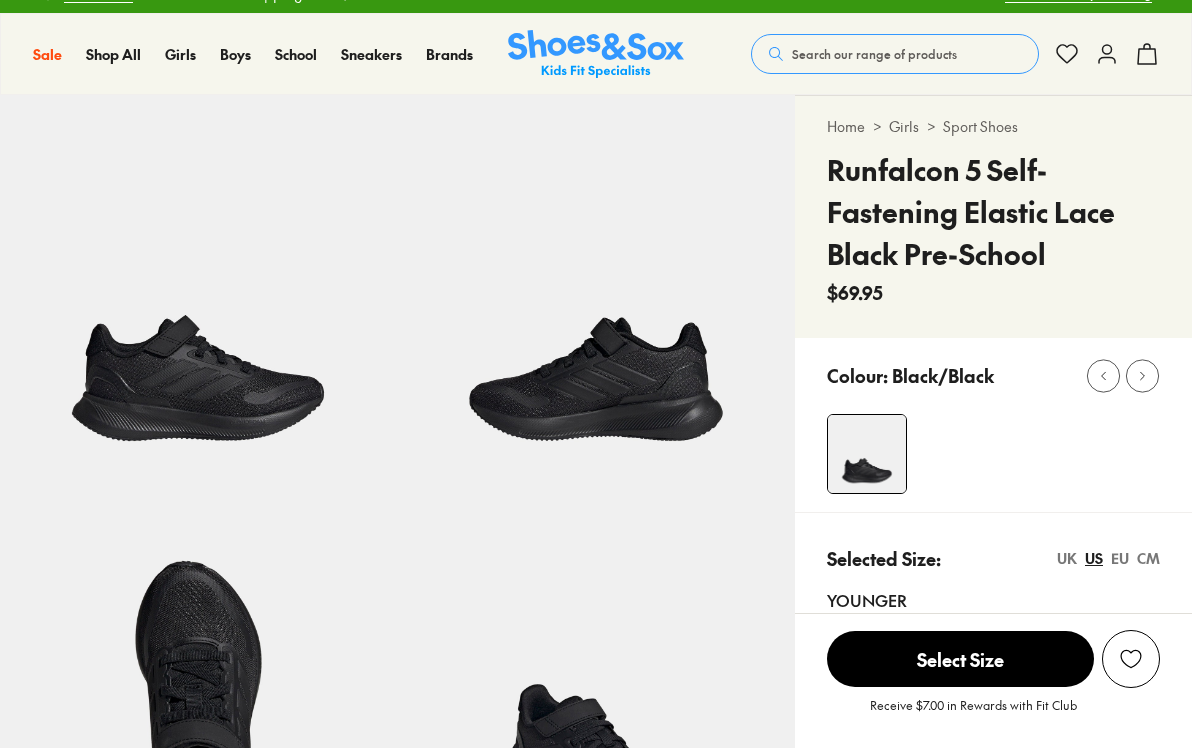scroll, scrollTop: 482, scrollLeft: 0, axis: vertical 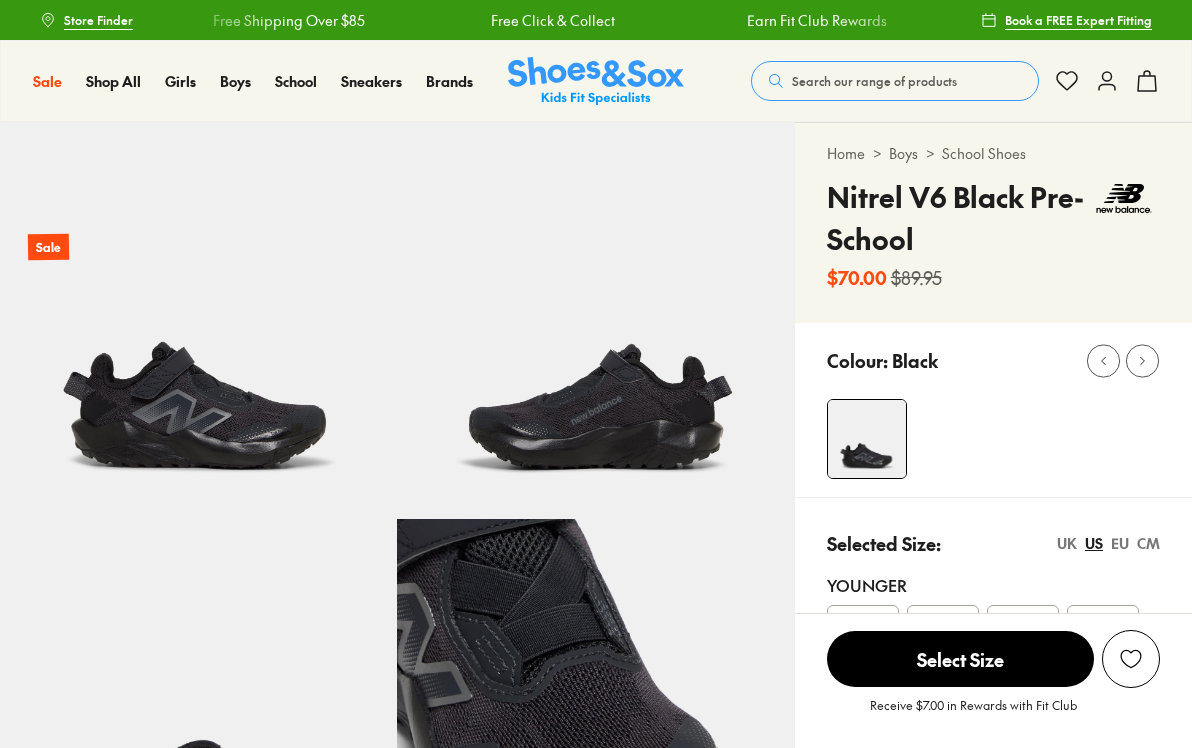 select on "*" 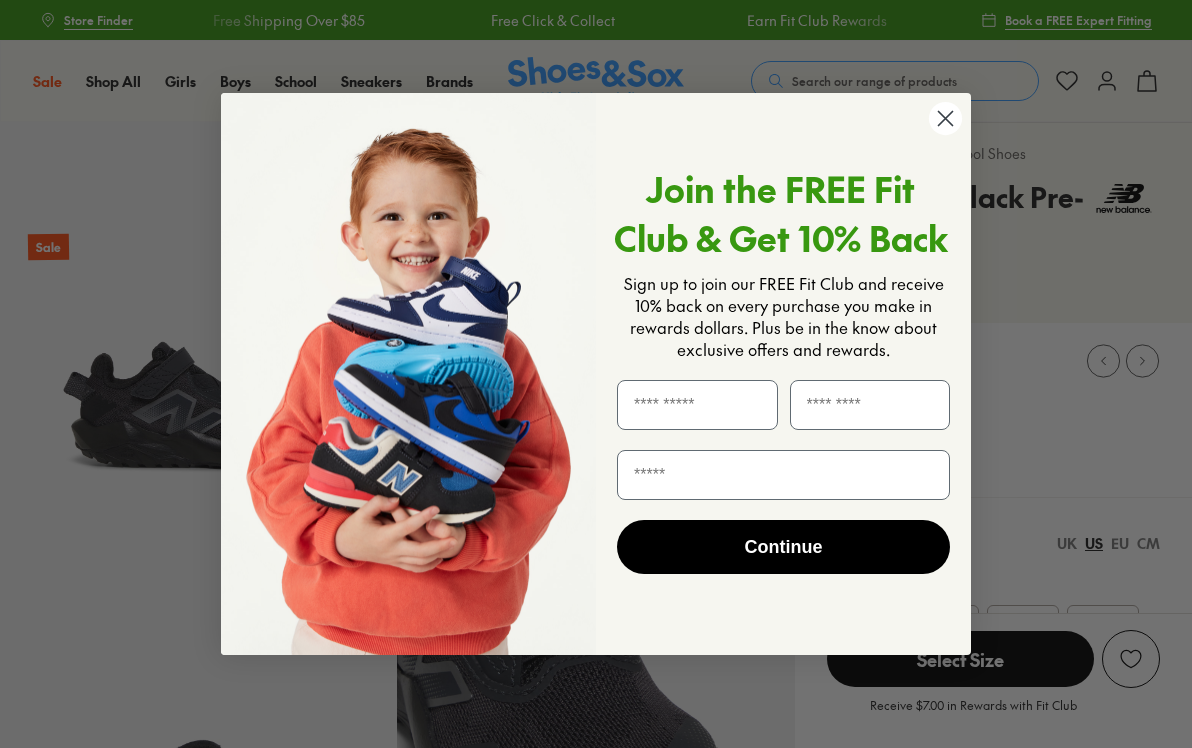scroll, scrollTop: 0, scrollLeft: 0, axis: both 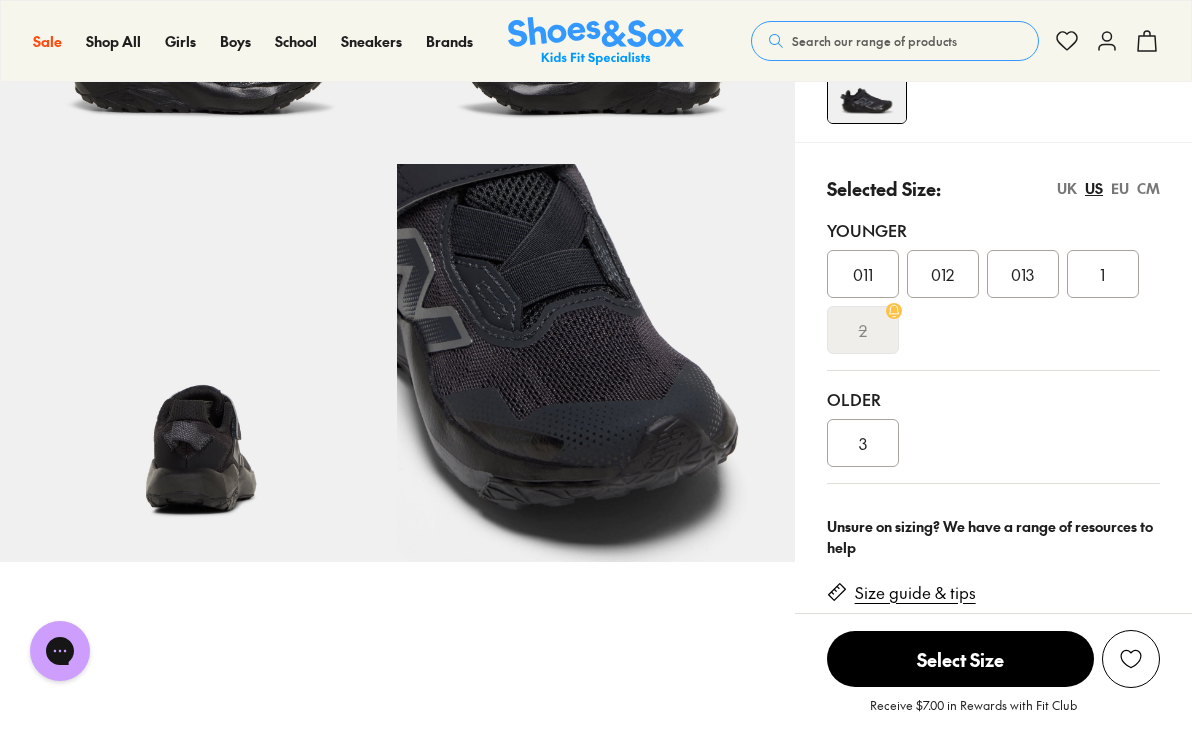click on "013" at bounding box center [1023, 274] 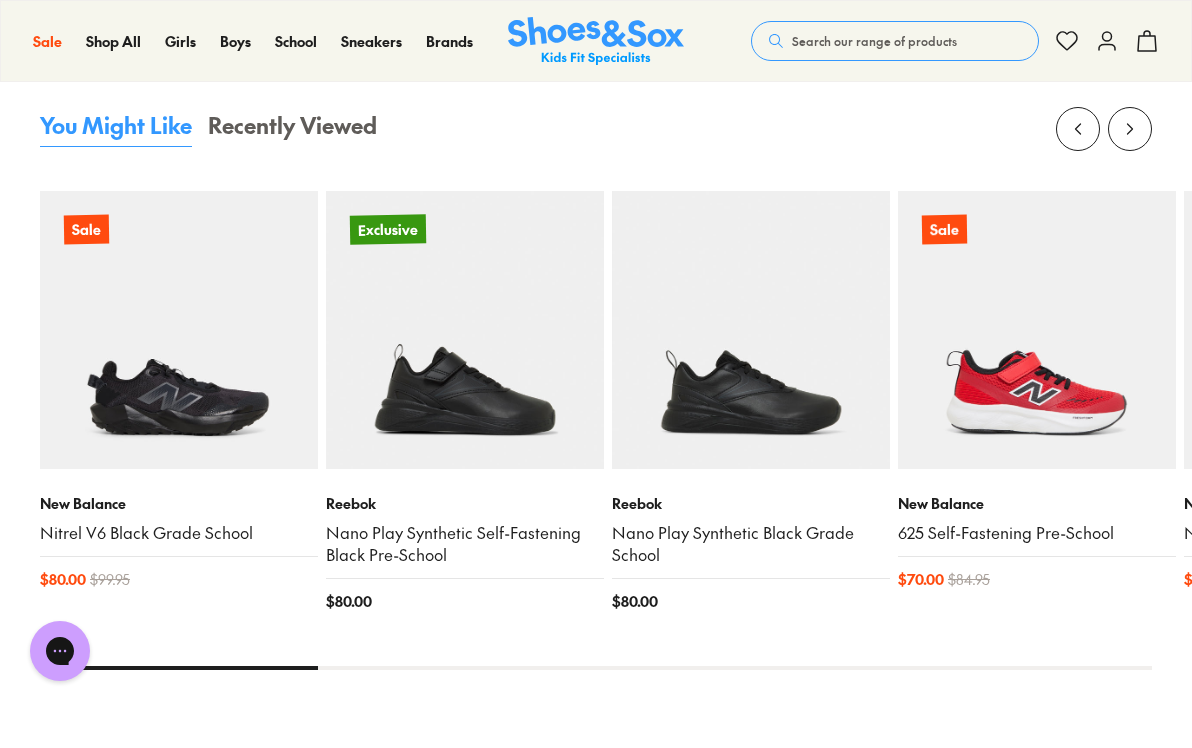 scroll, scrollTop: 2029, scrollLeft: 0, axis: vertical 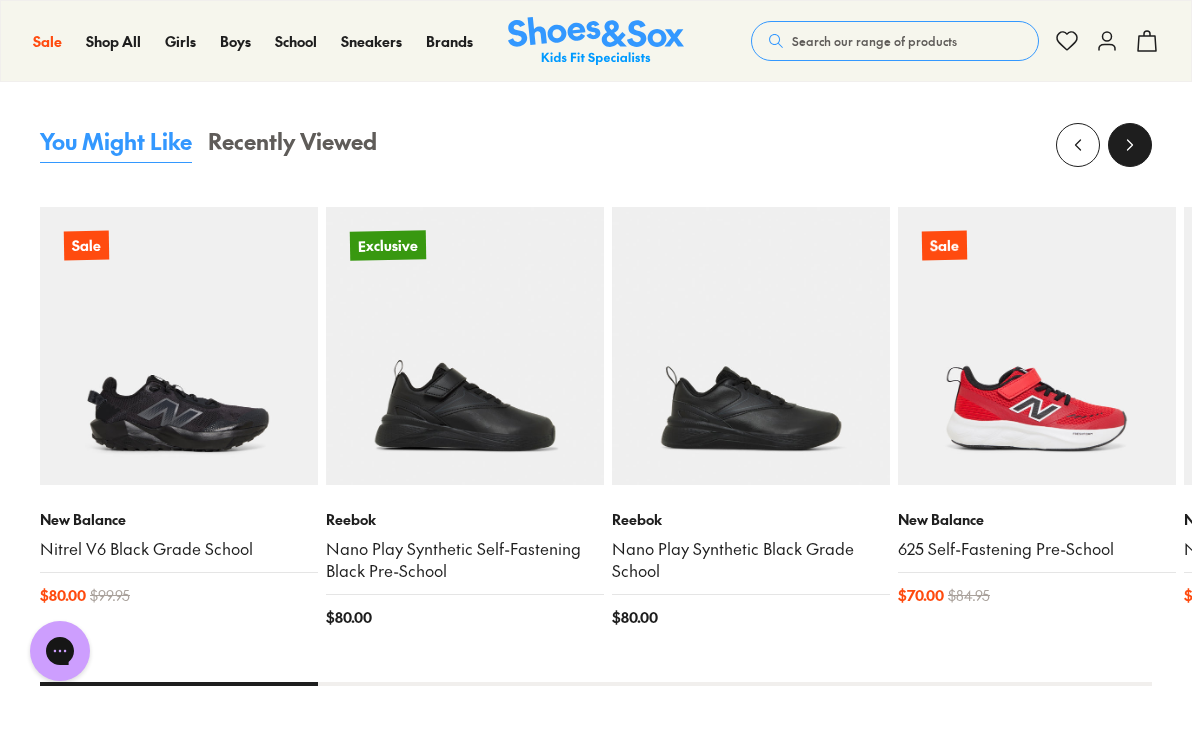 click at bounding box center [1130, 145] 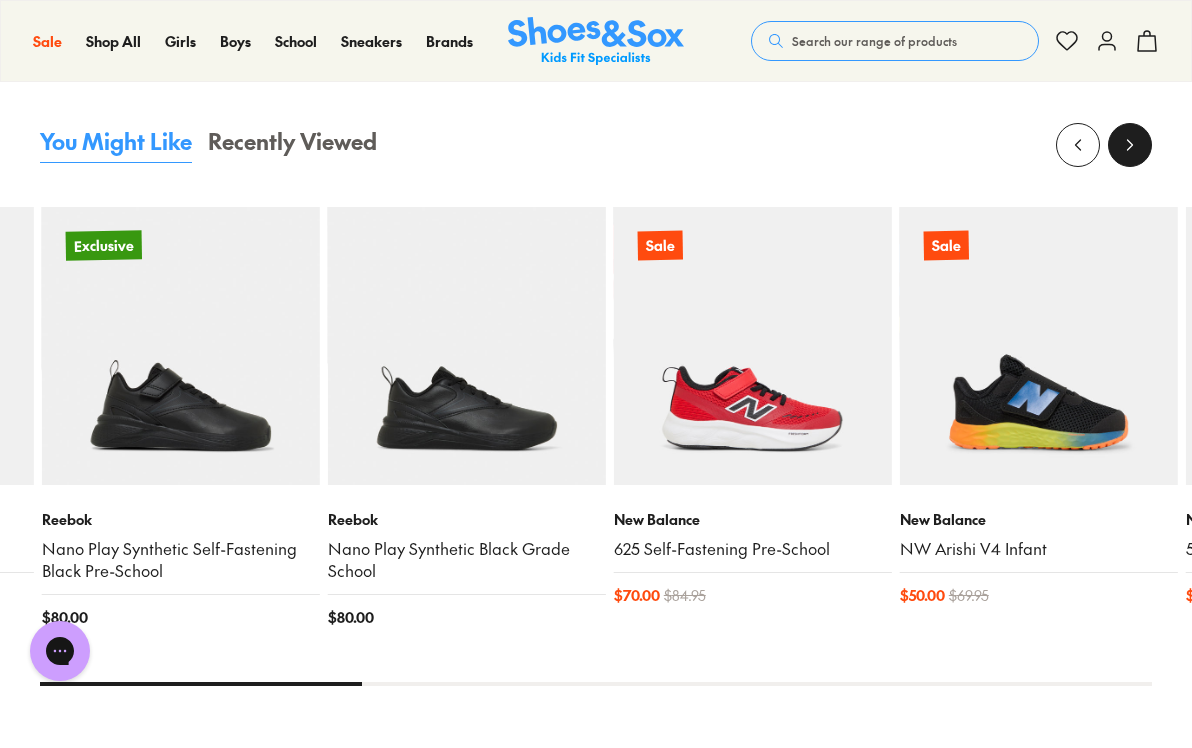 click at bounding box center [1130, 145] 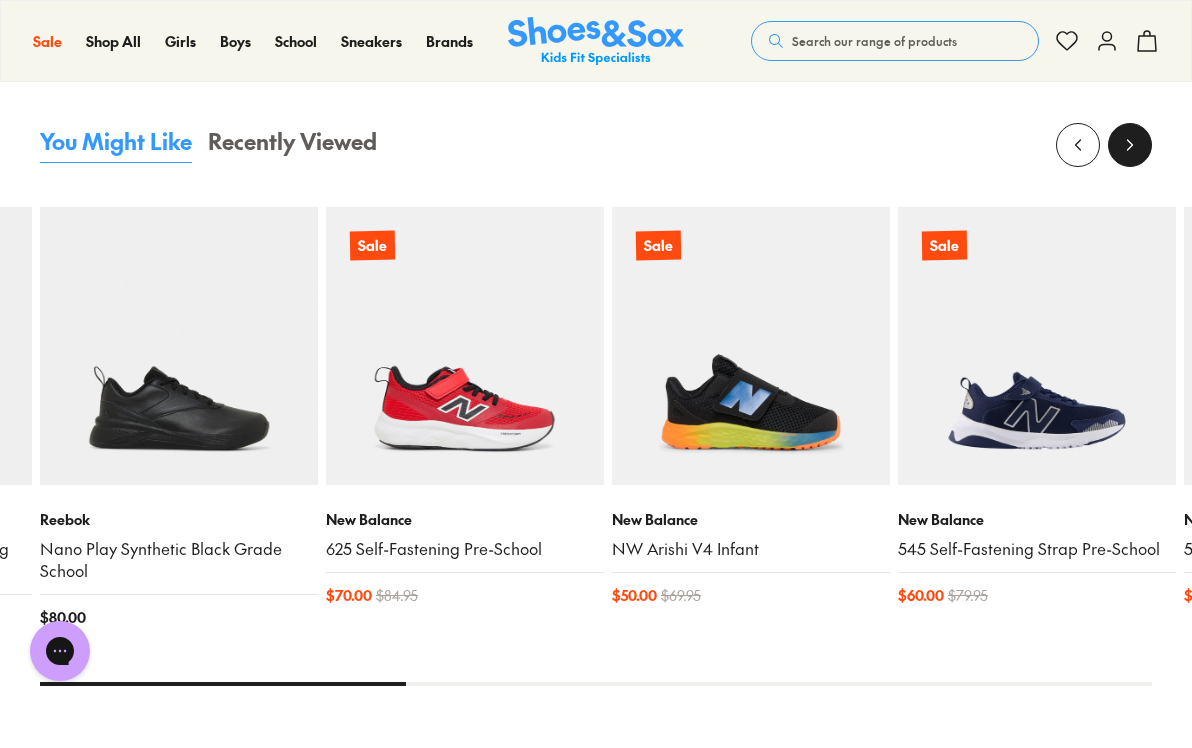 click at bounding box center (1130, 145) 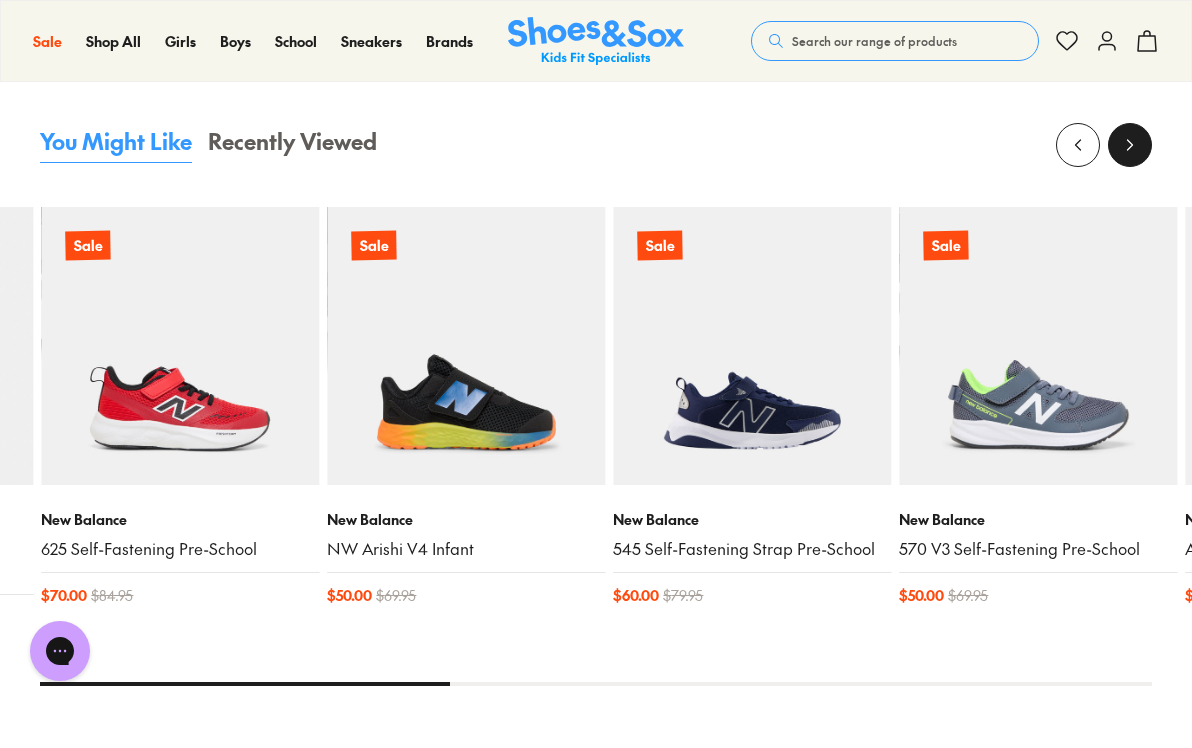 click at bounding box center (1130, 145) 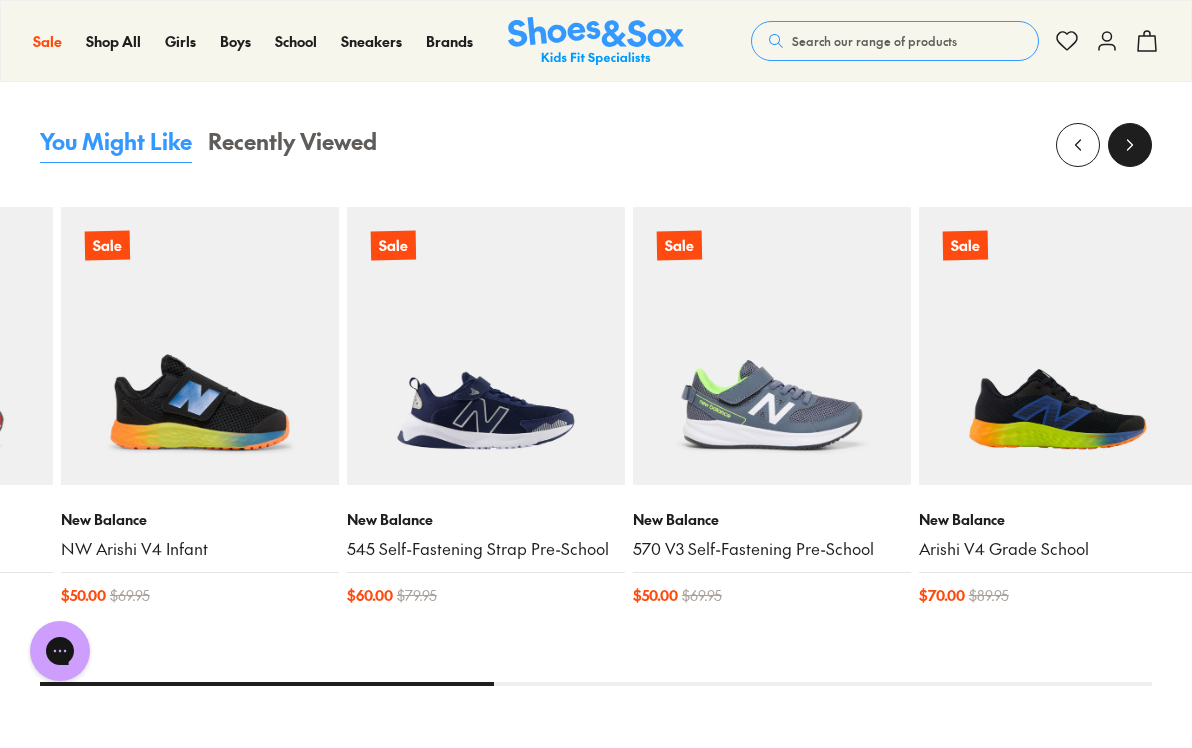 click at bounding box center (1130, 145) 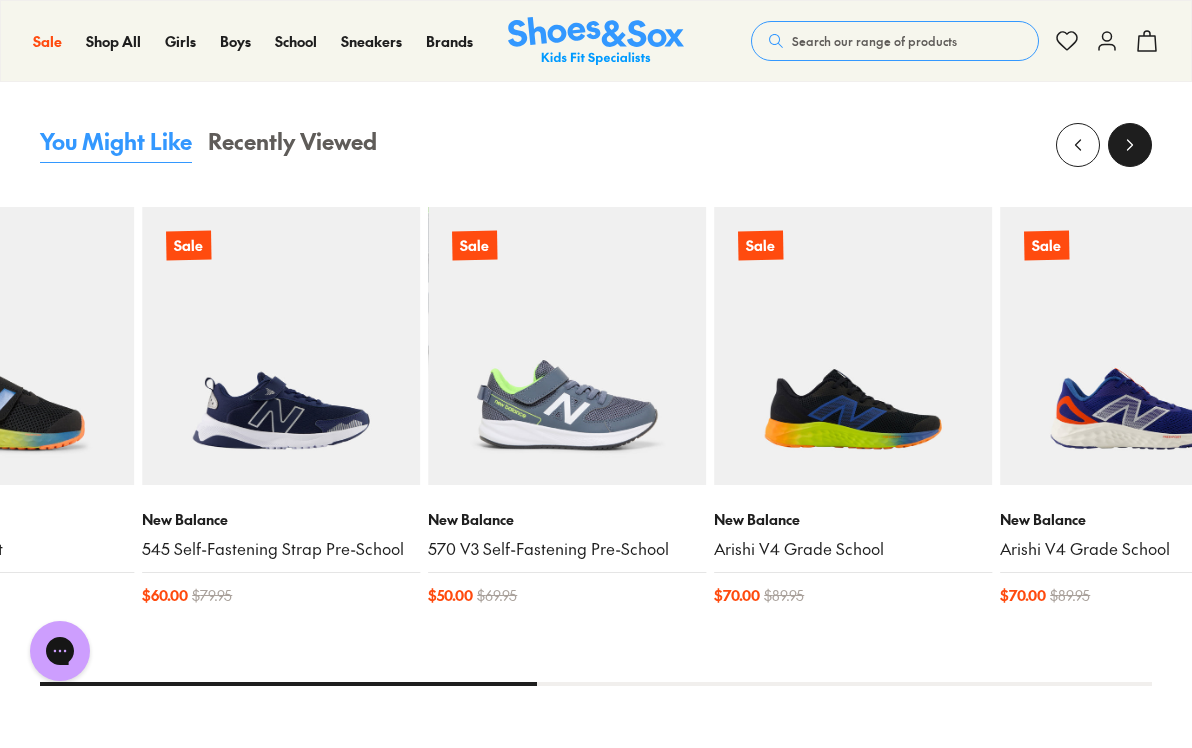 click at bounding box center (1130, 145) 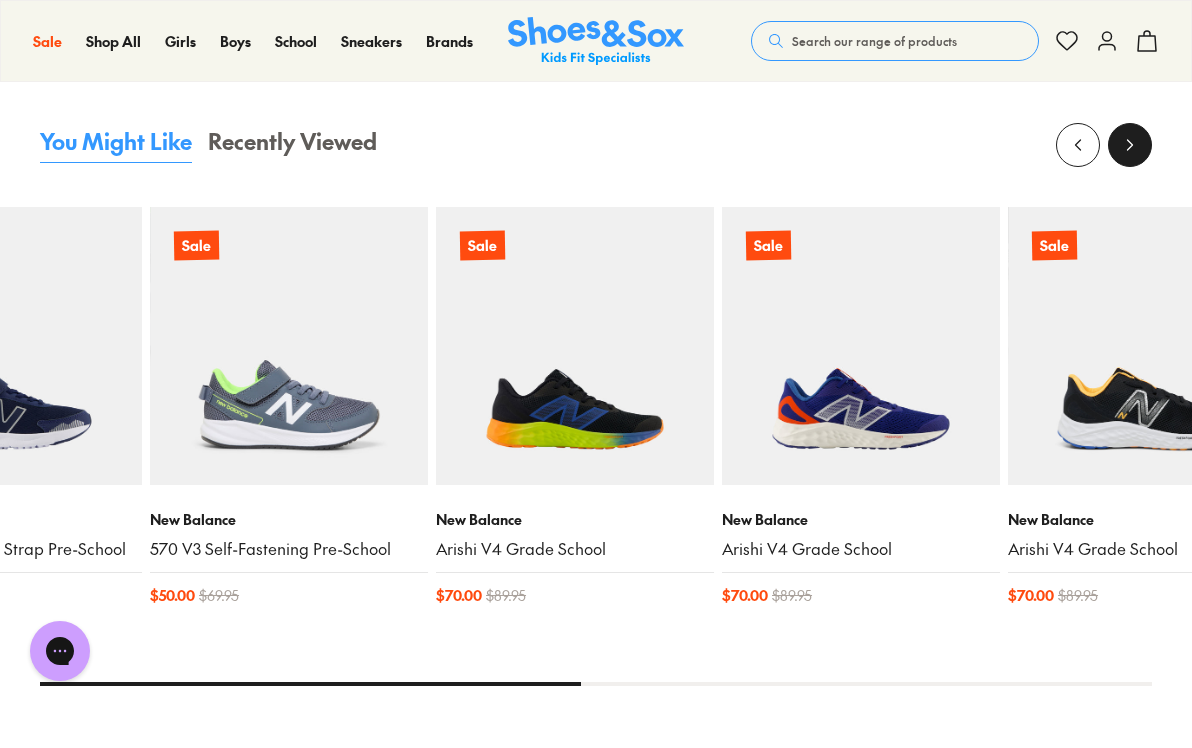 click at bounding box center (1130, 145) 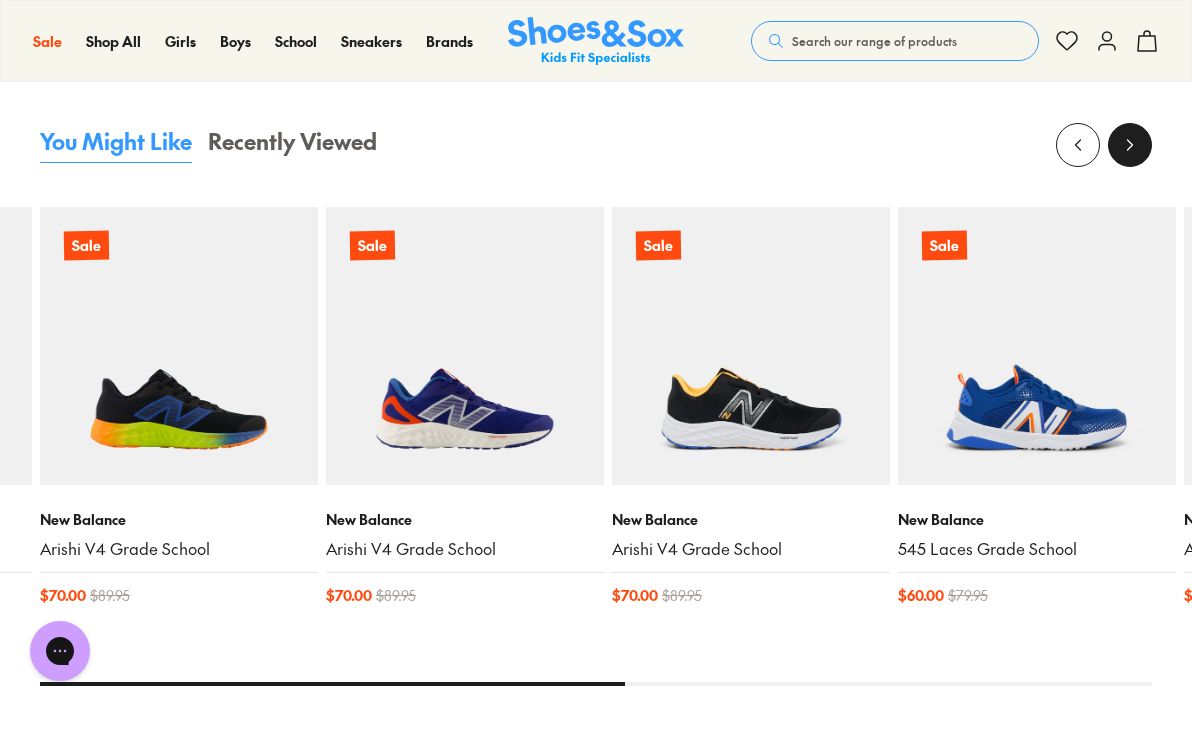 click at bounding box center (1130, 145) 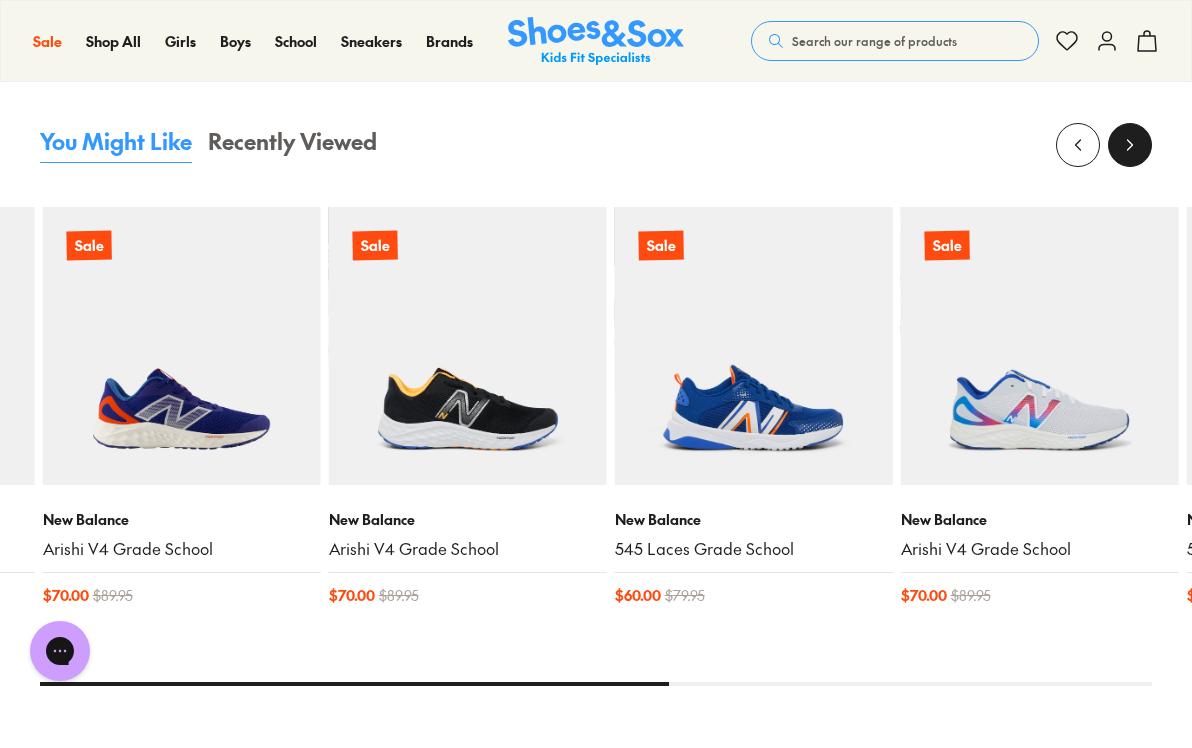 click at bounding box center [1130, 145] 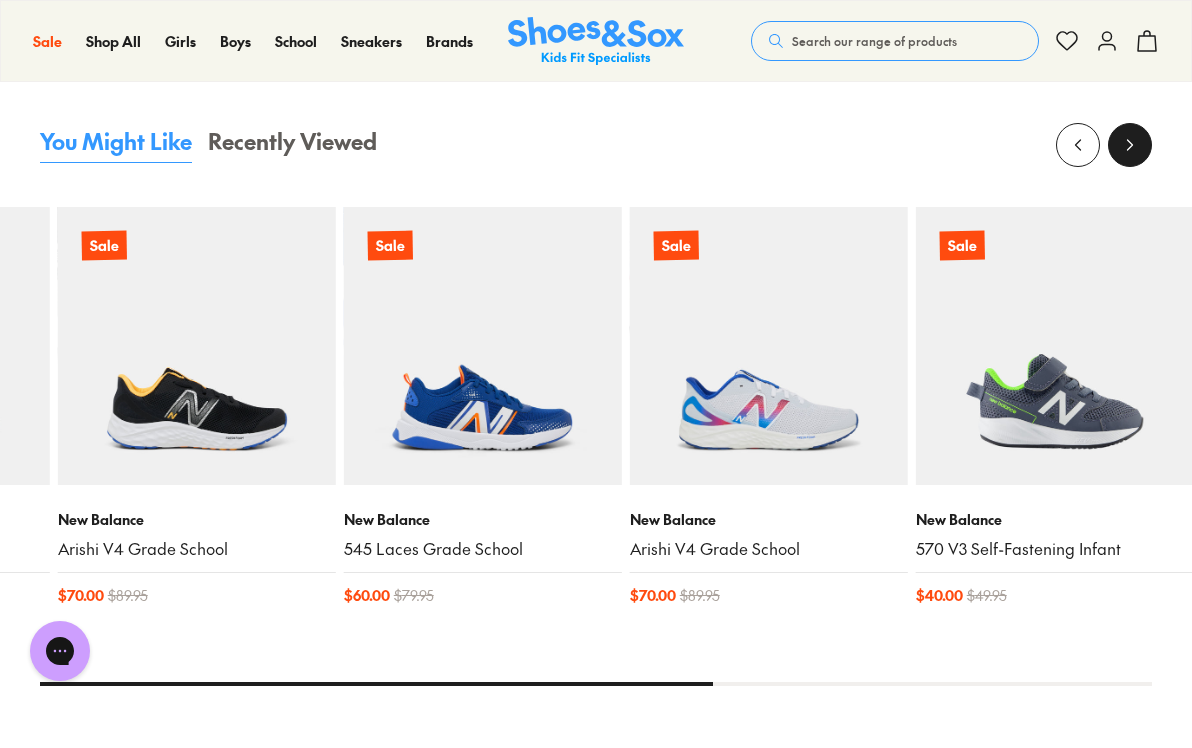 click at bounding box center [1130, 145] 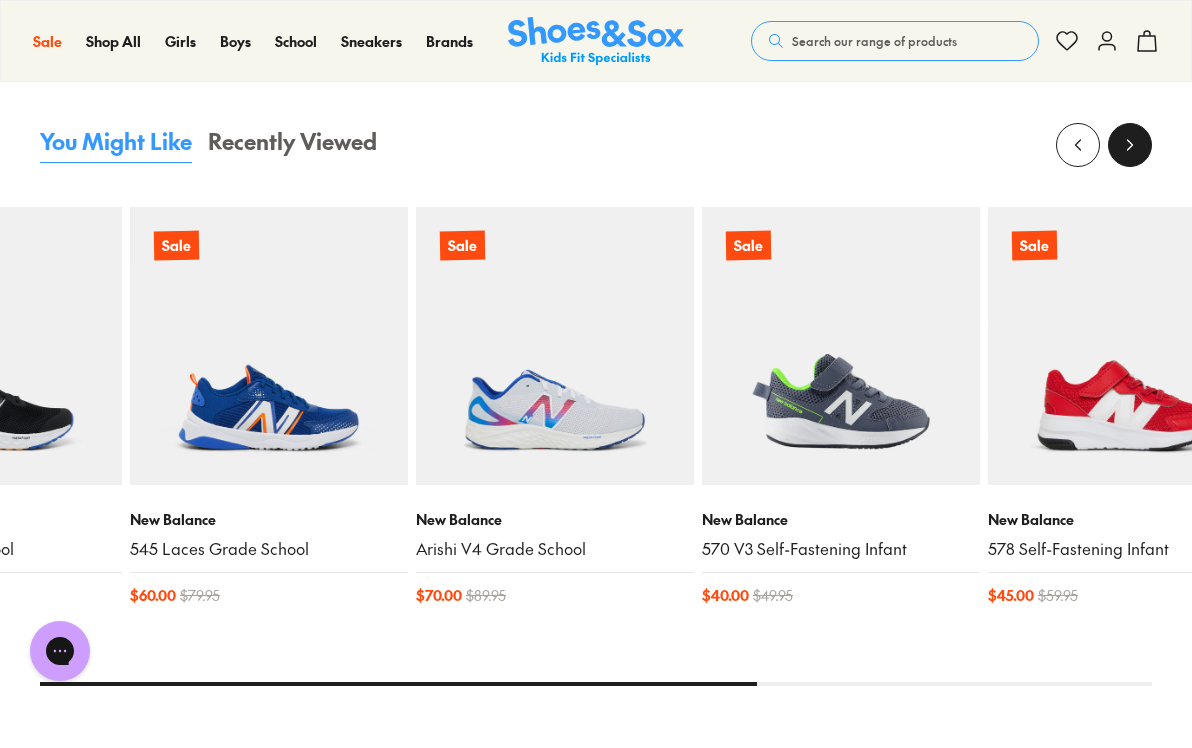 click at bounding box center (1130, 145) 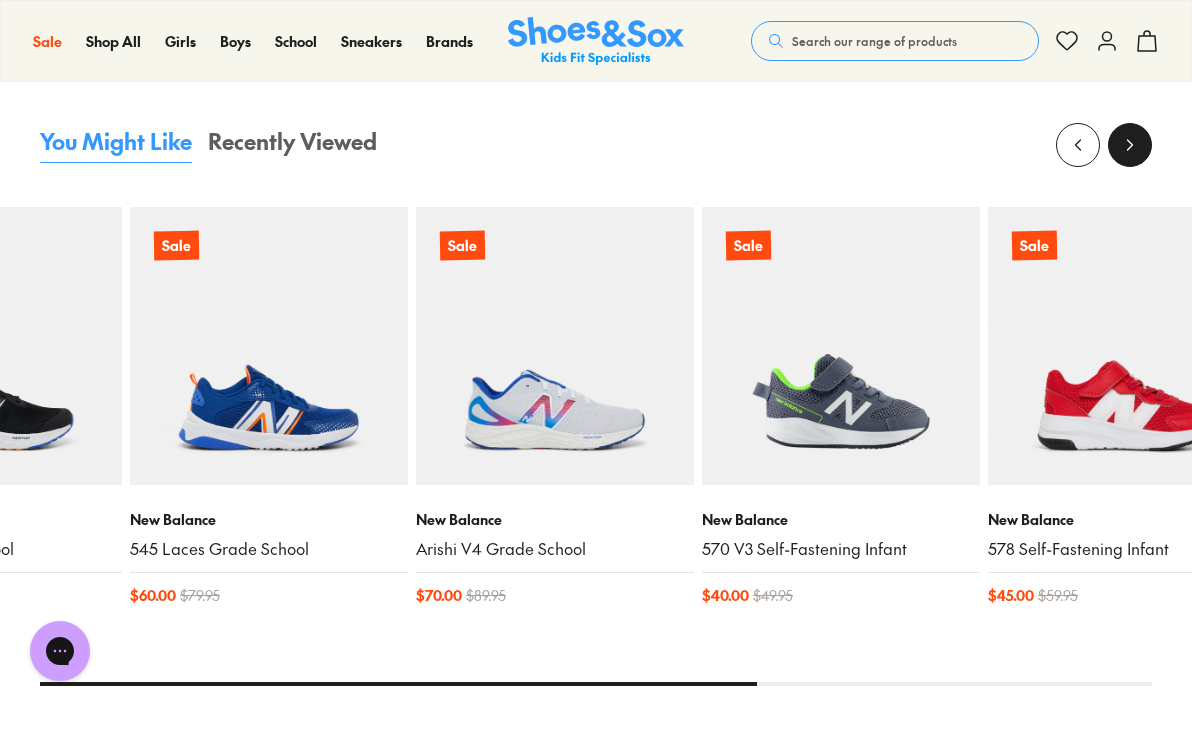 click at bounding box center (1130, 145) 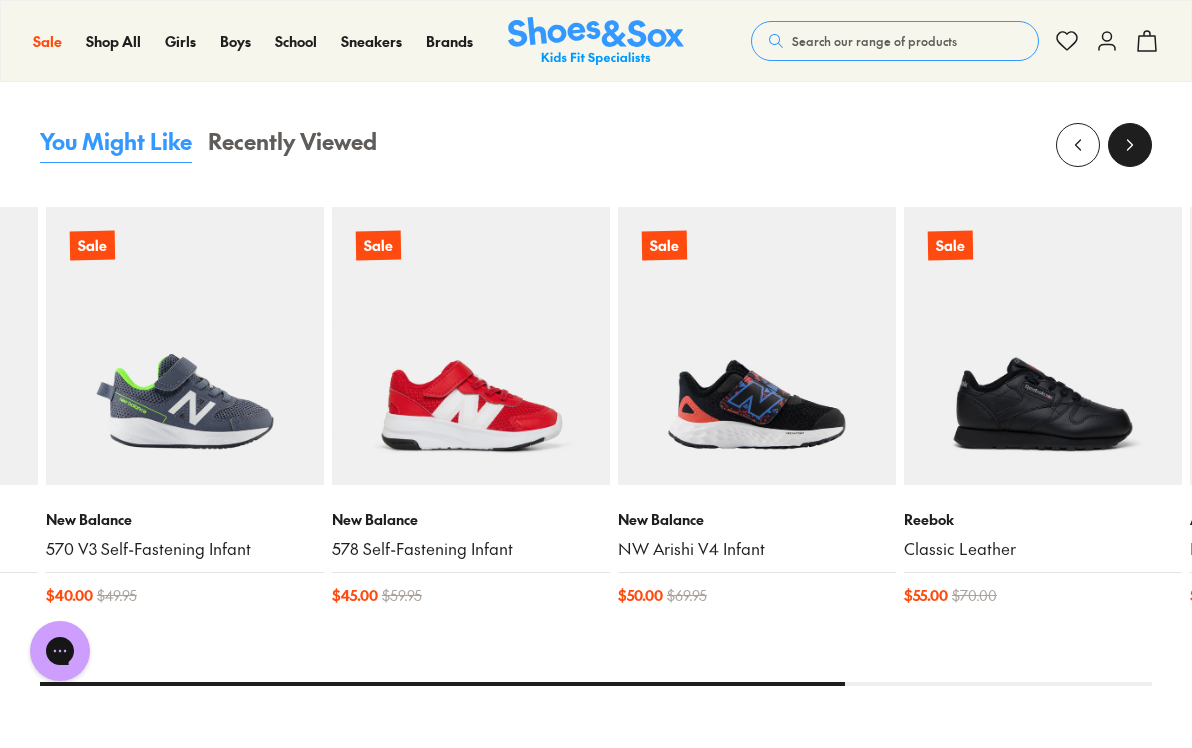 click at bounding box center [1130, 145] 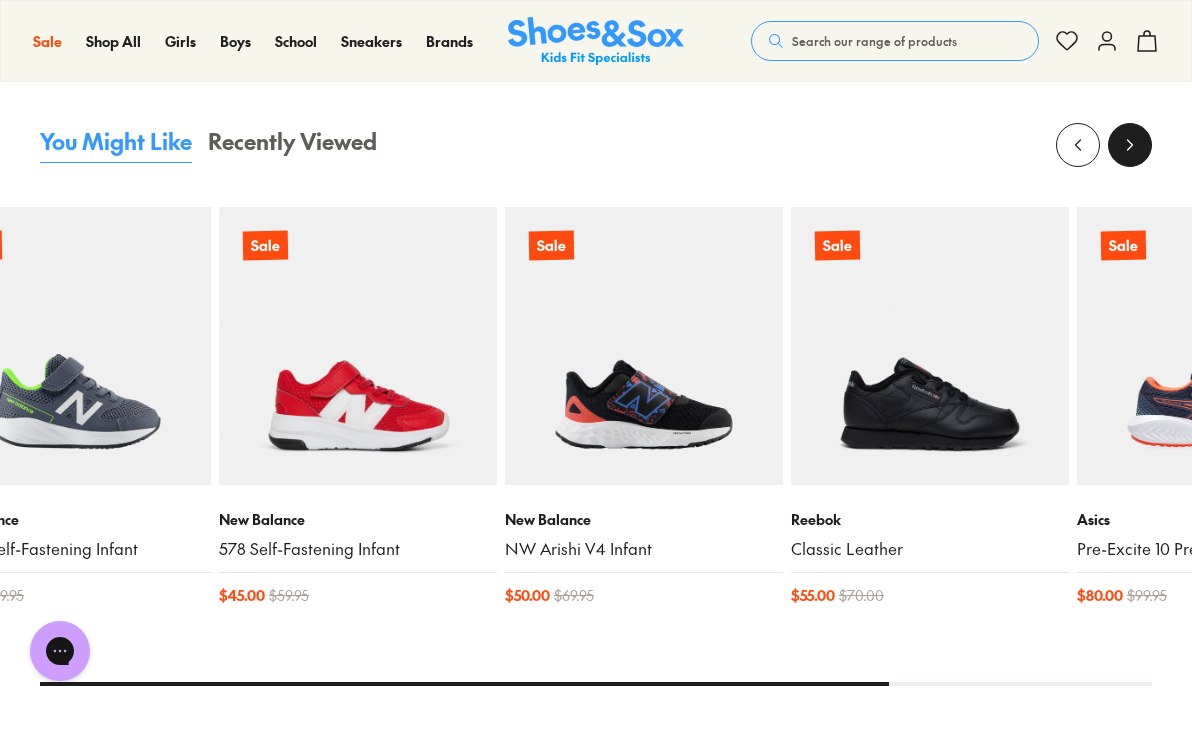 click at bounding box center [1130, 145] 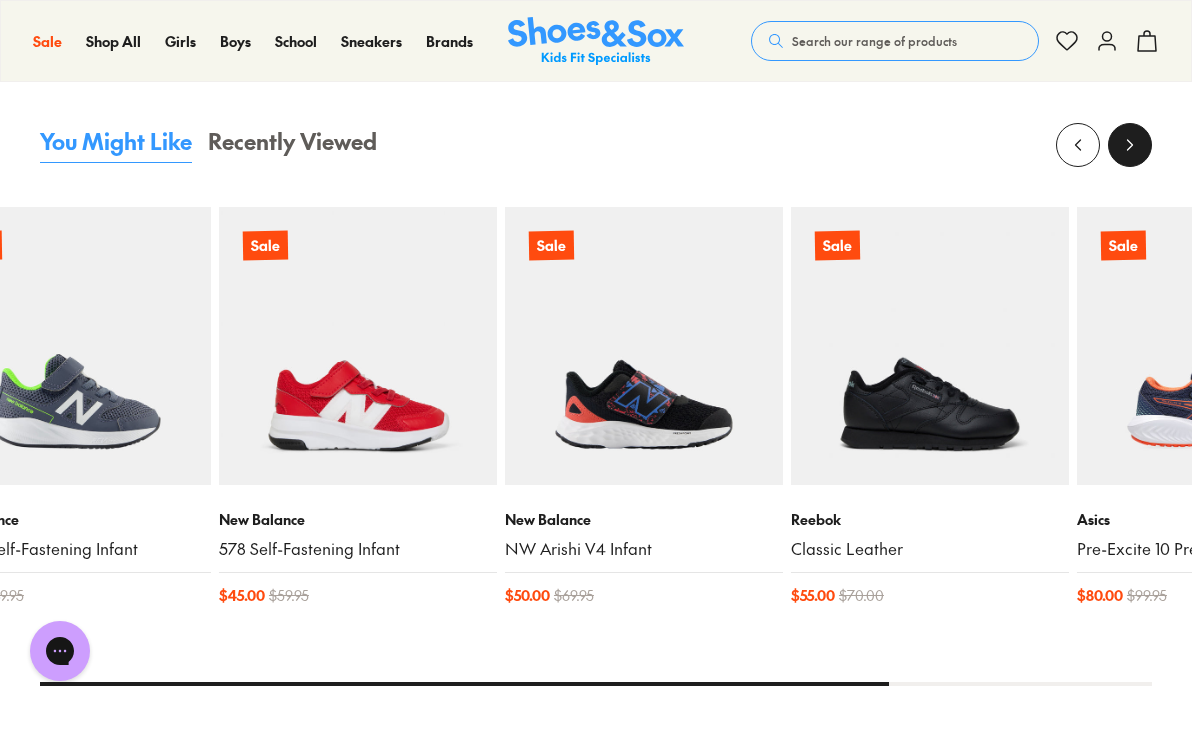 click at bounding box center [1130, 145] 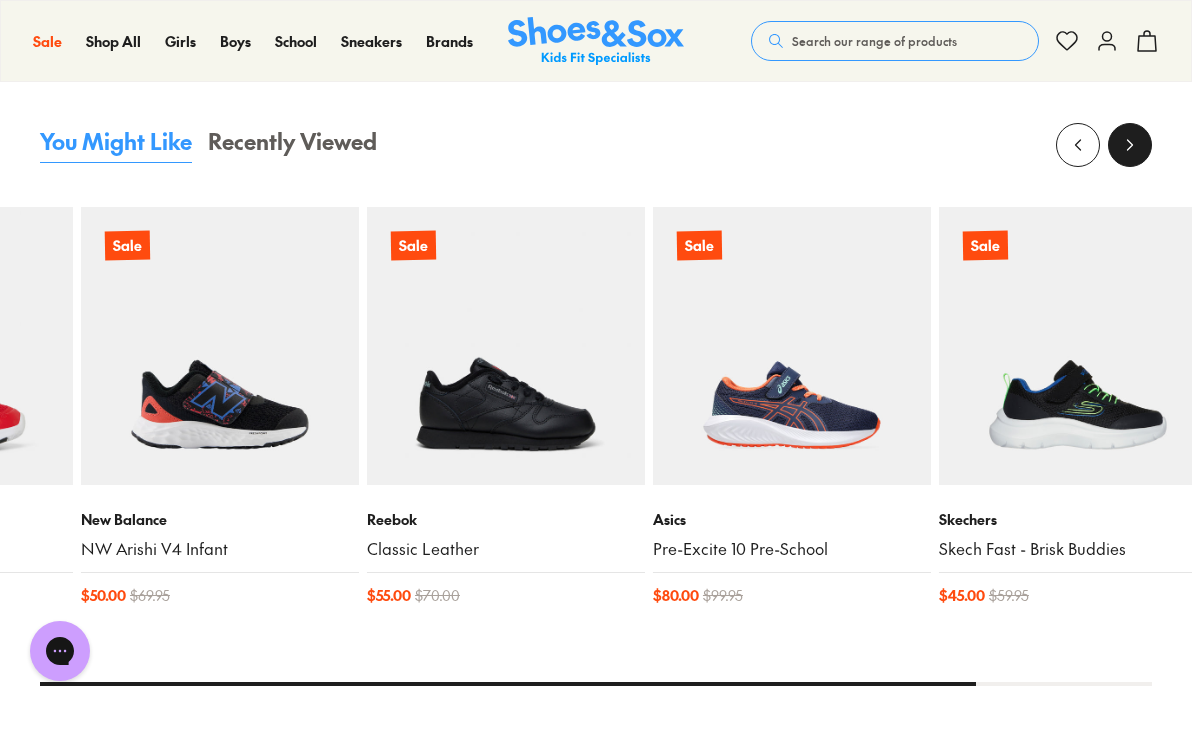 click at bounding box center (1130, 145) 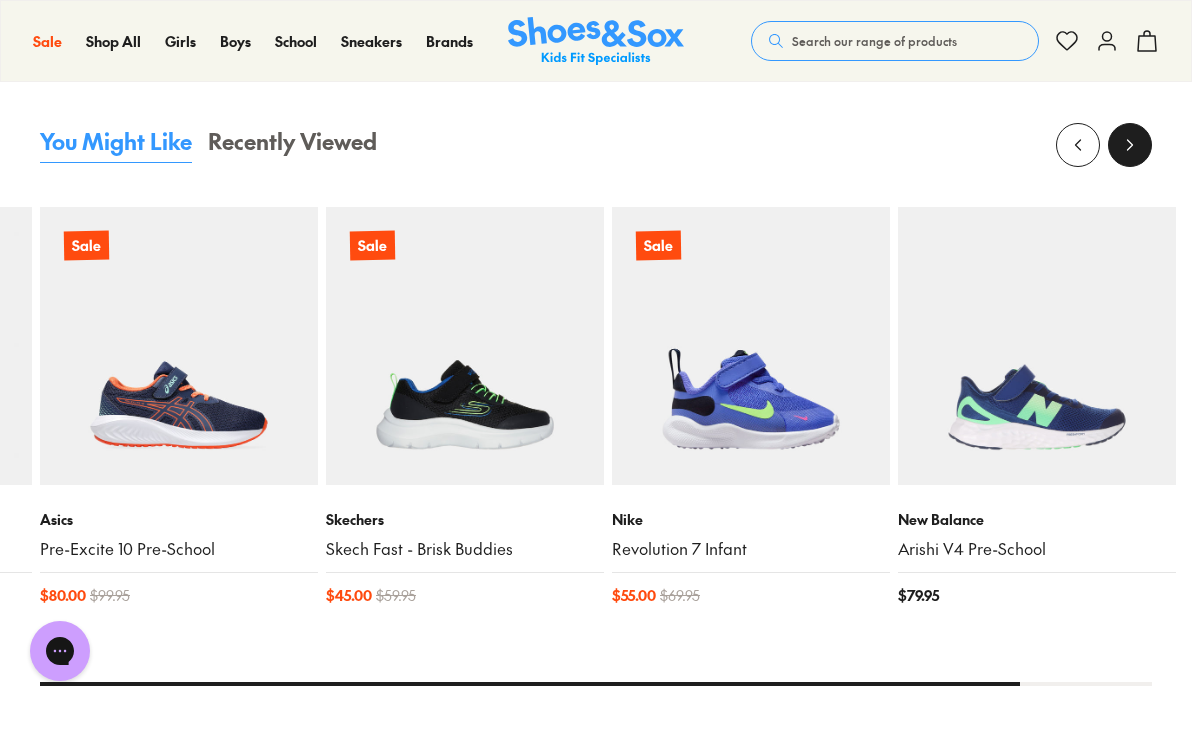 click at bounding box center [1130, 145] 